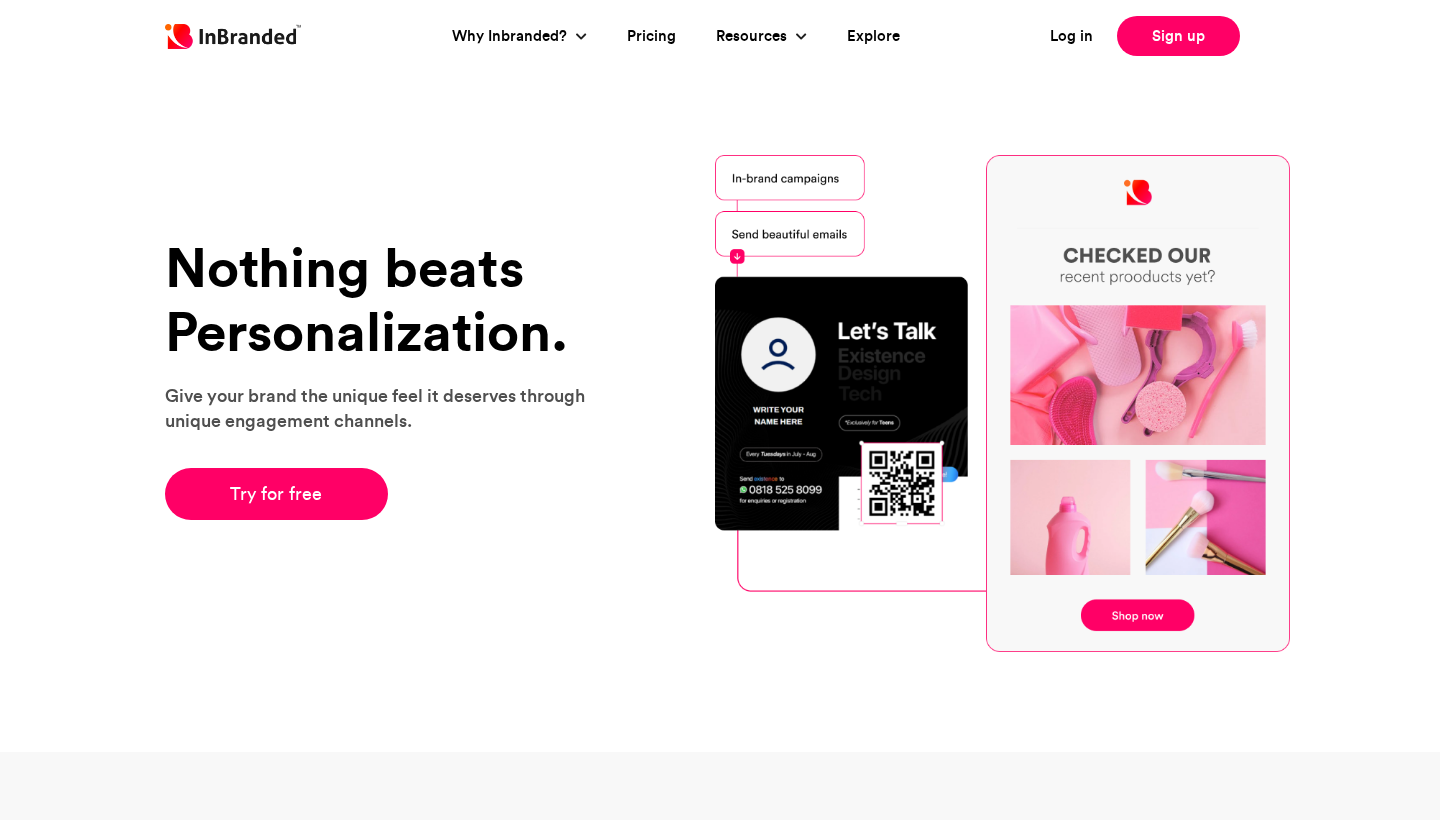 scroll, scrollTop: 0, scrollLeft: 0, axis: both 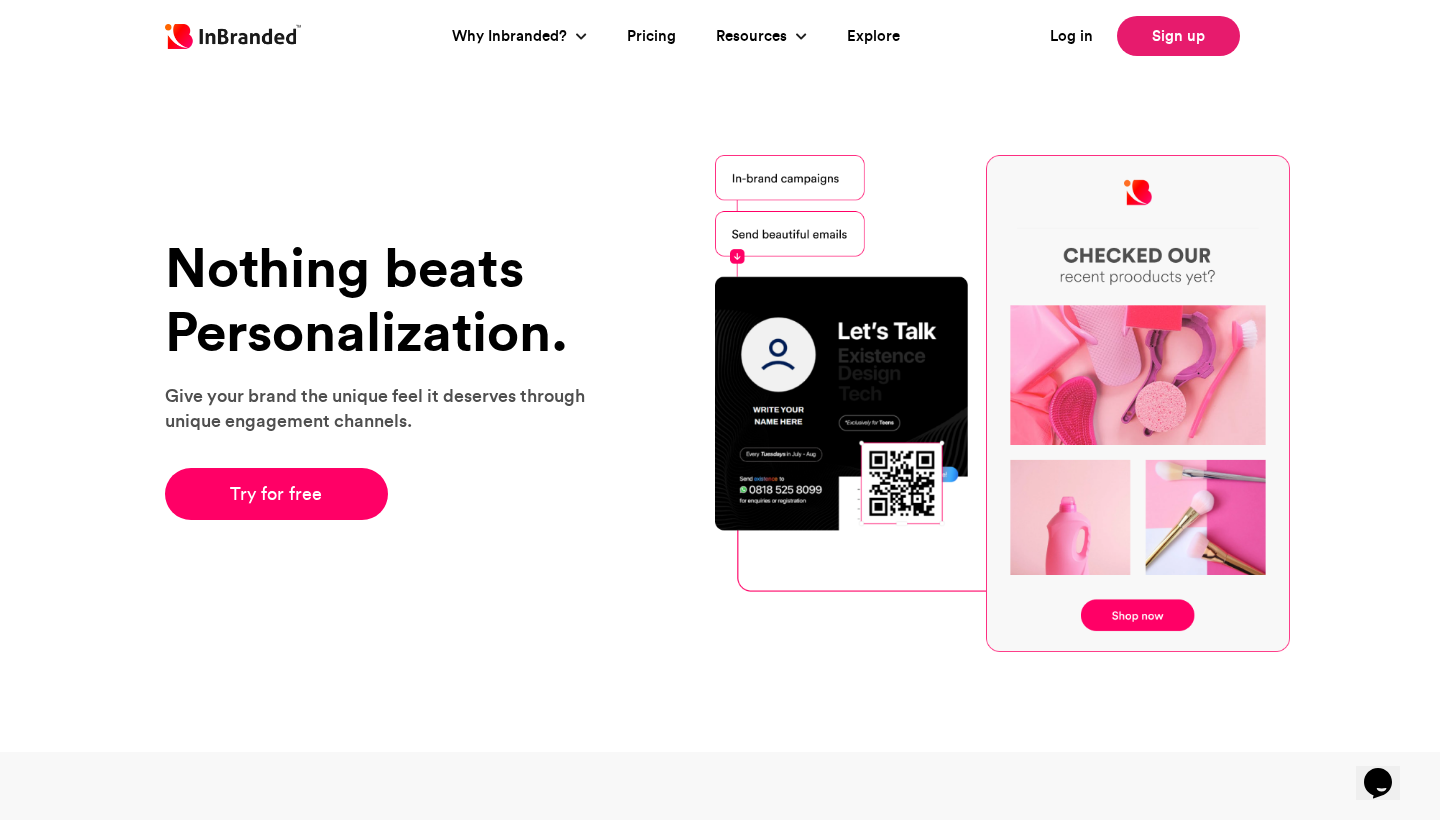 click on "Sign up" at bounding box center [1178, 36] 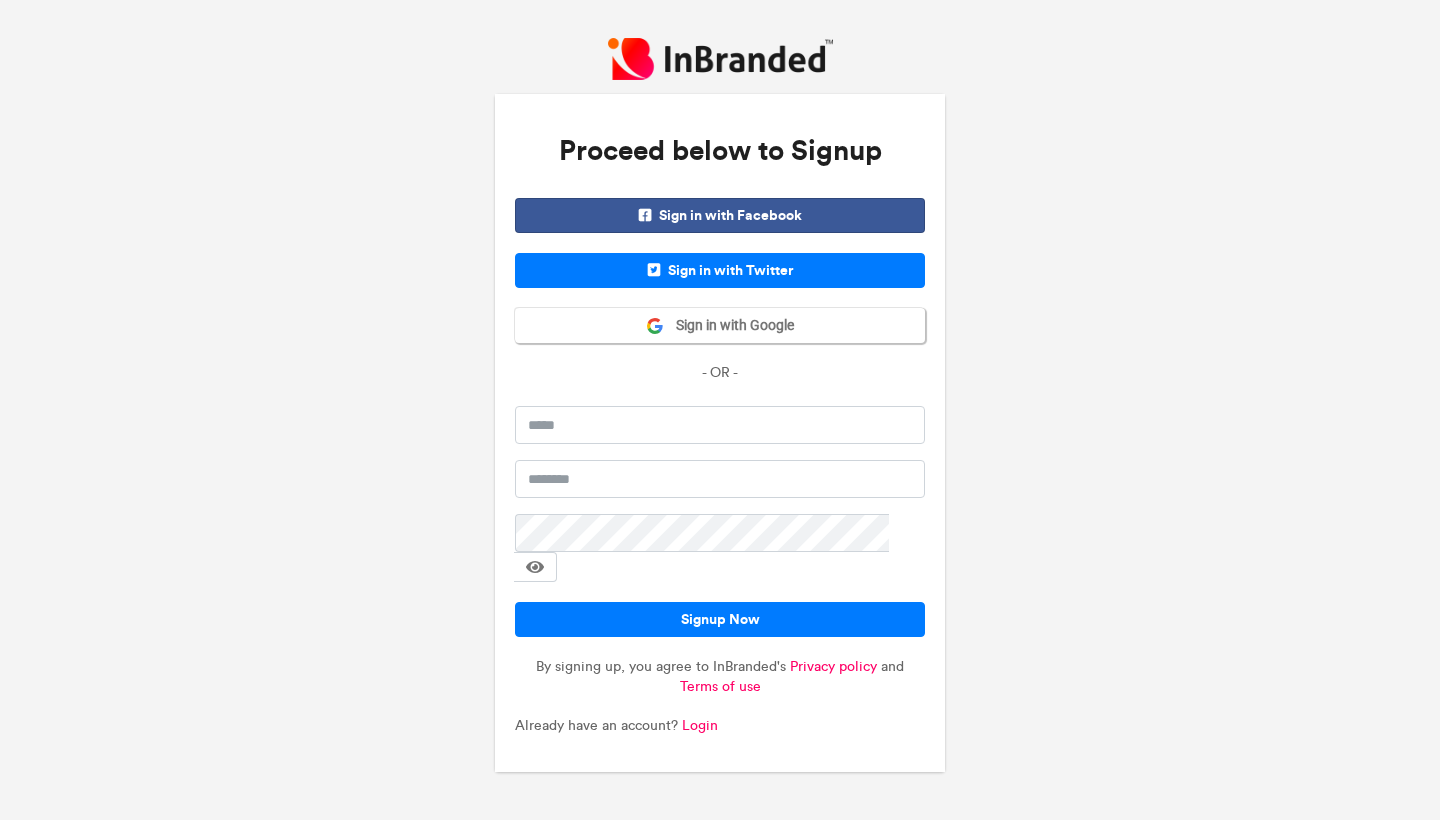scroll, scrollTop: 0, scrollLeft: 0, axis: both 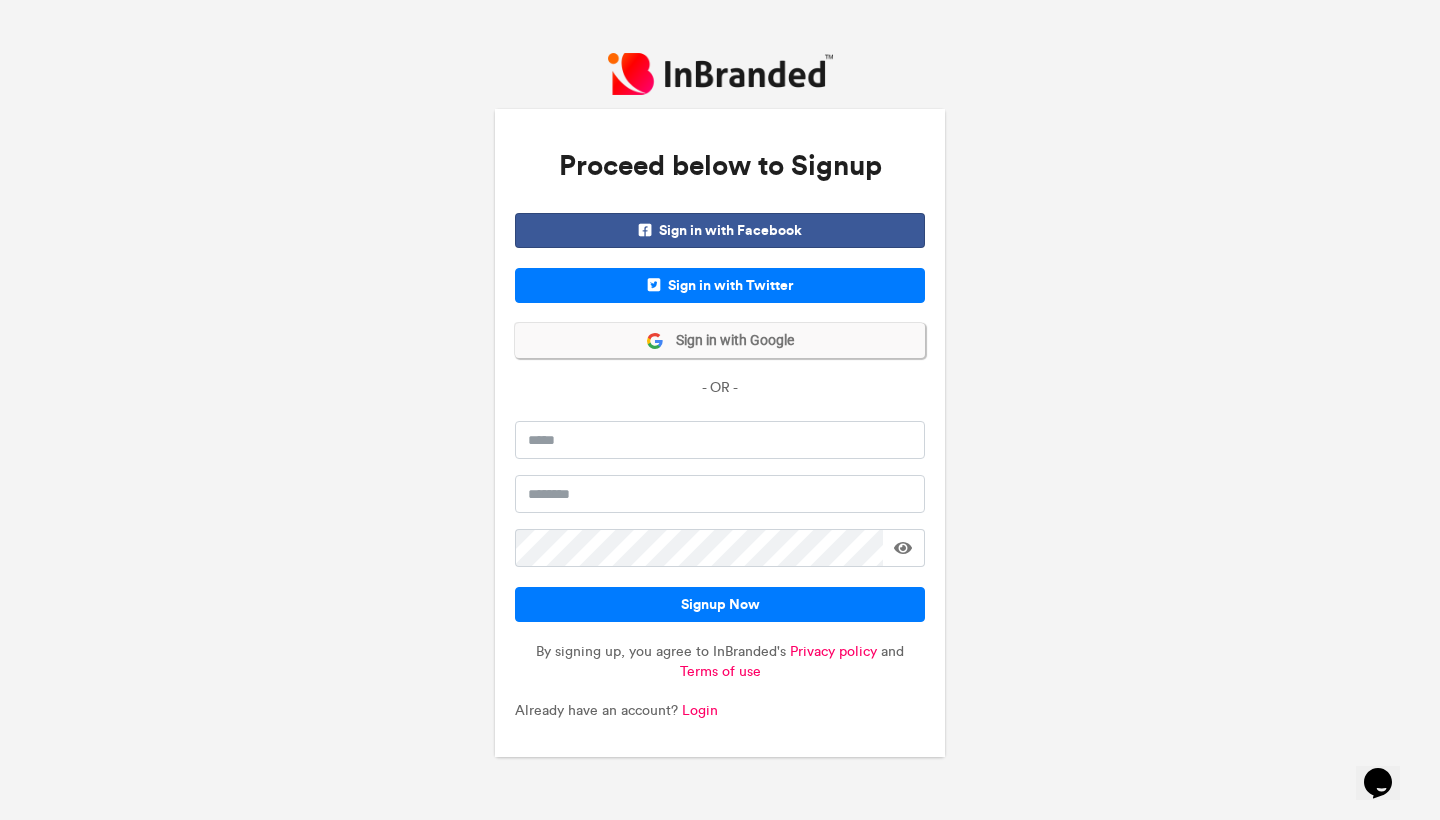 click on "Sign in with Google" at bounding box center (720, 340) 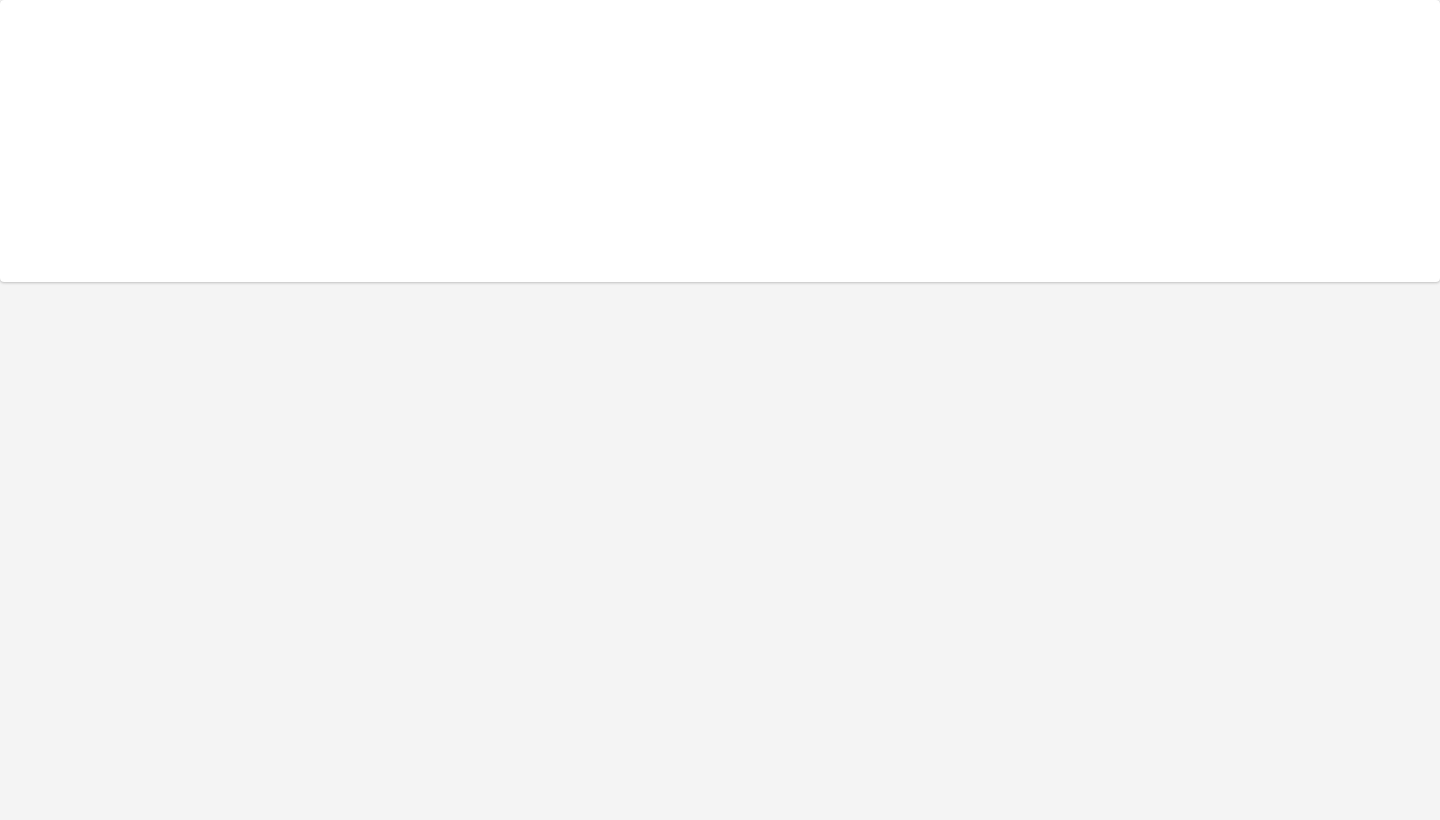 scroll, scrollTop: 0, scrollLeft: 0, axis: both 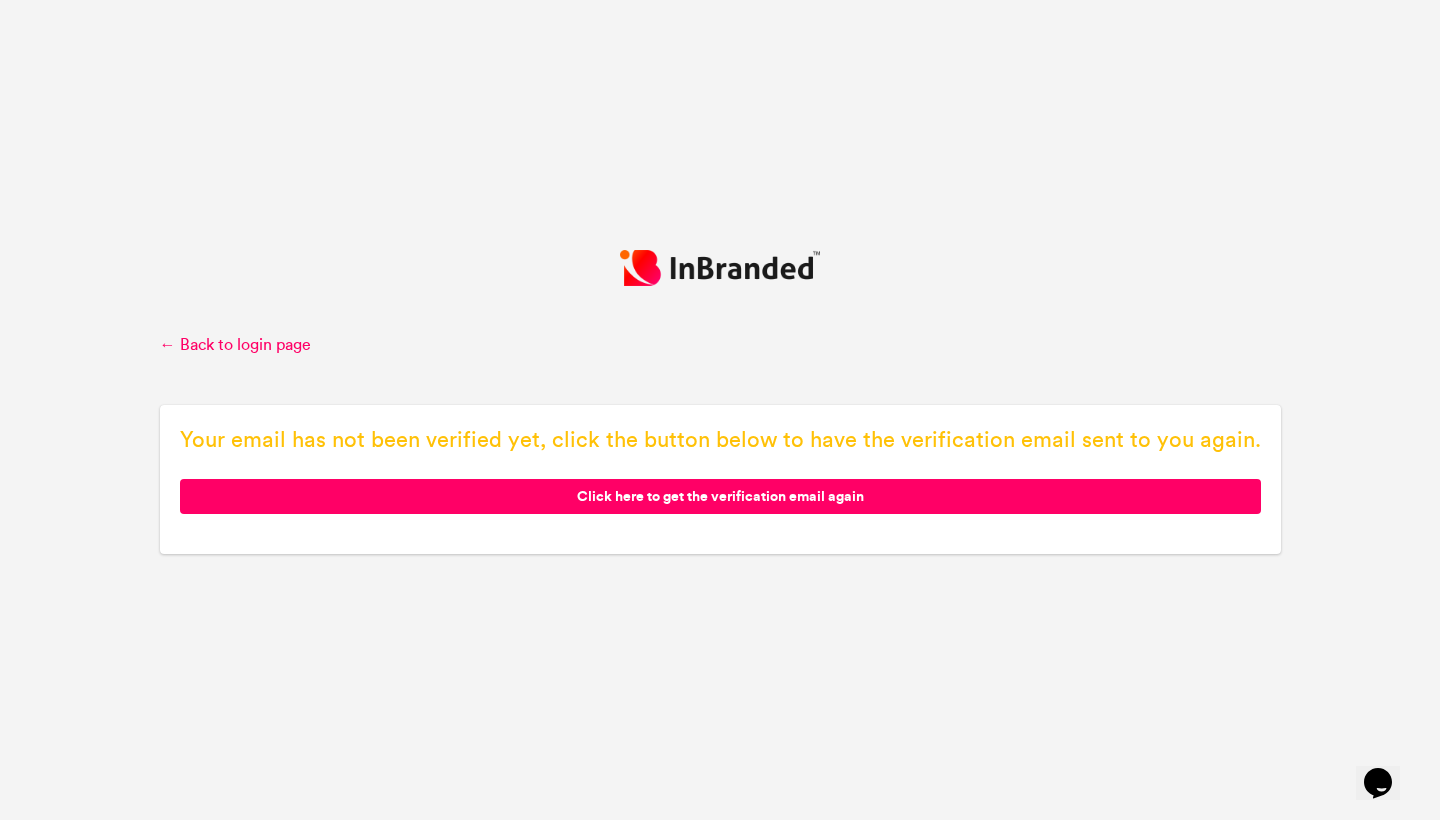 click on "Click here to get the verification email again" 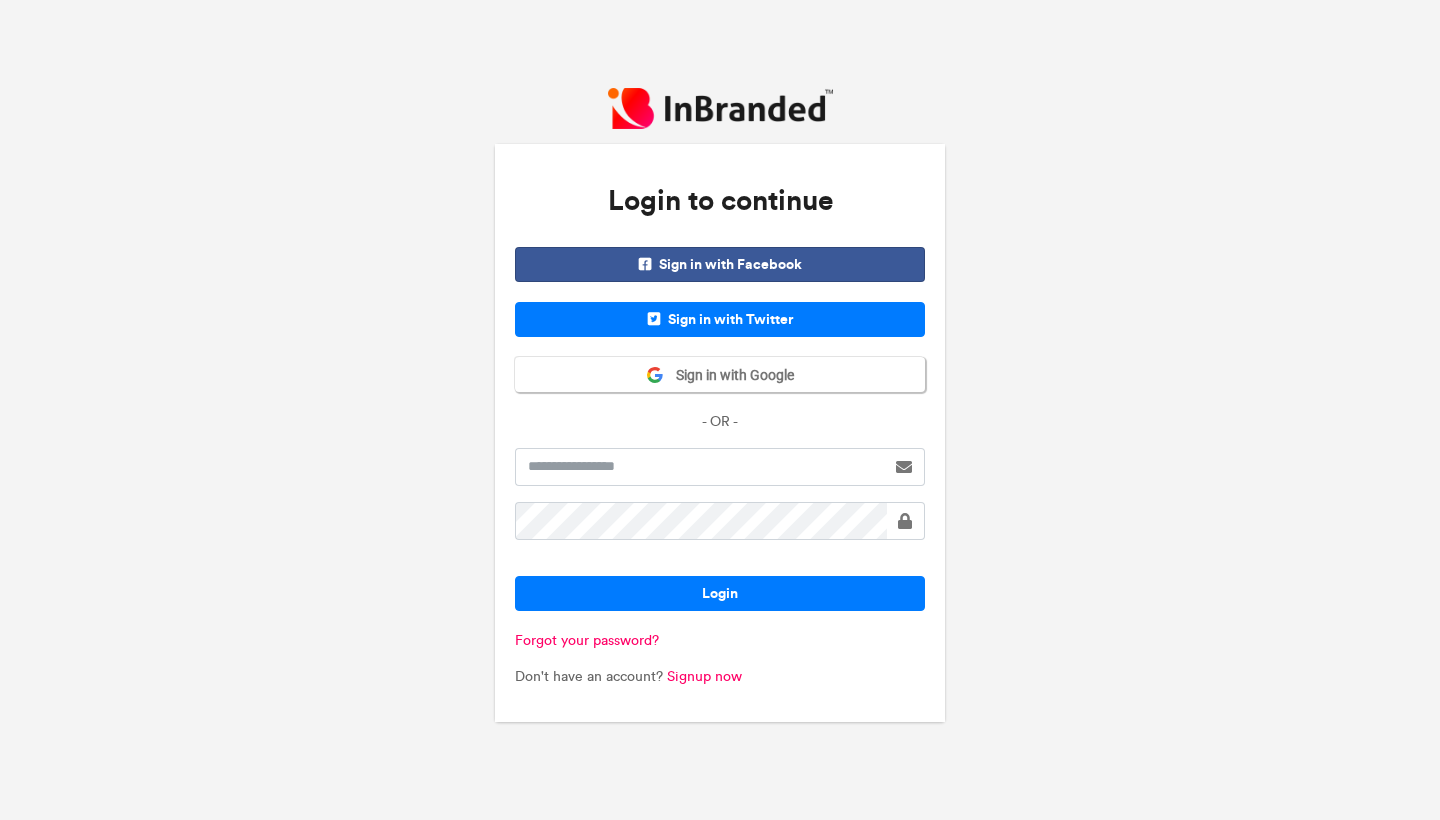 scroll, scrollTop: 0, scrollLeft: 0, axis: both 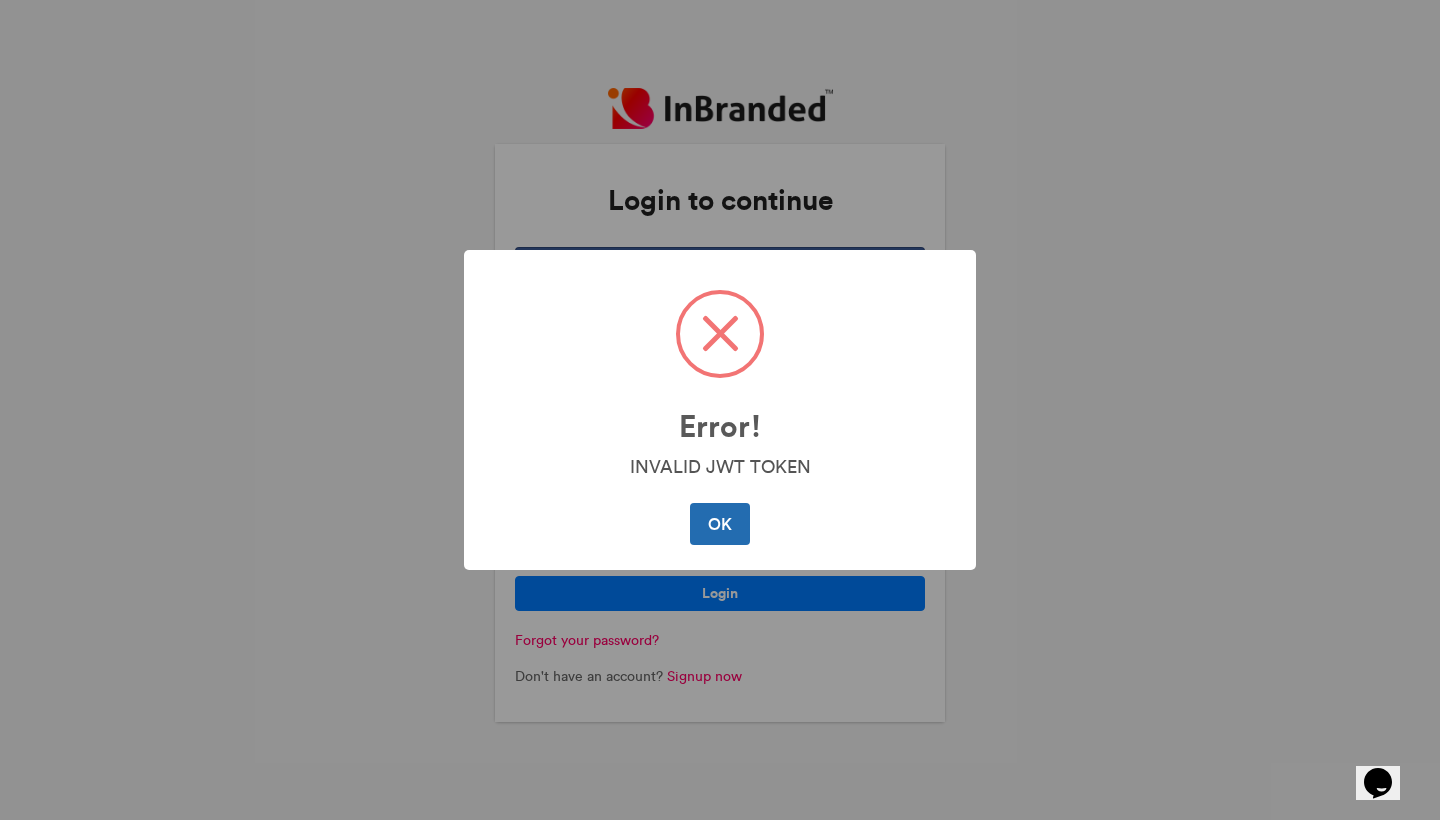 click on "OK" at bounding box center (719, 524) 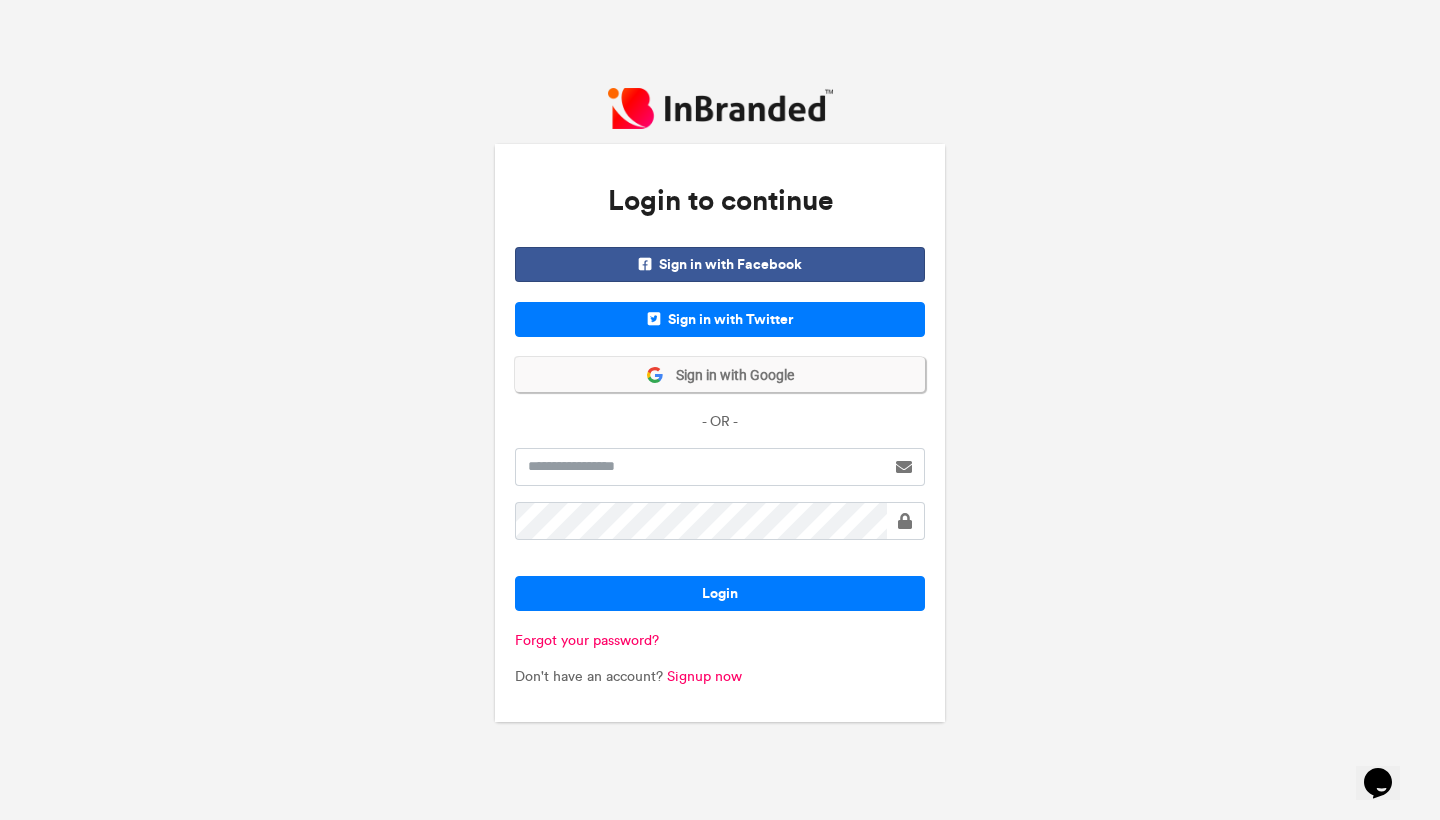 click on "Sign in with Google" at bounding box center [729, 376] 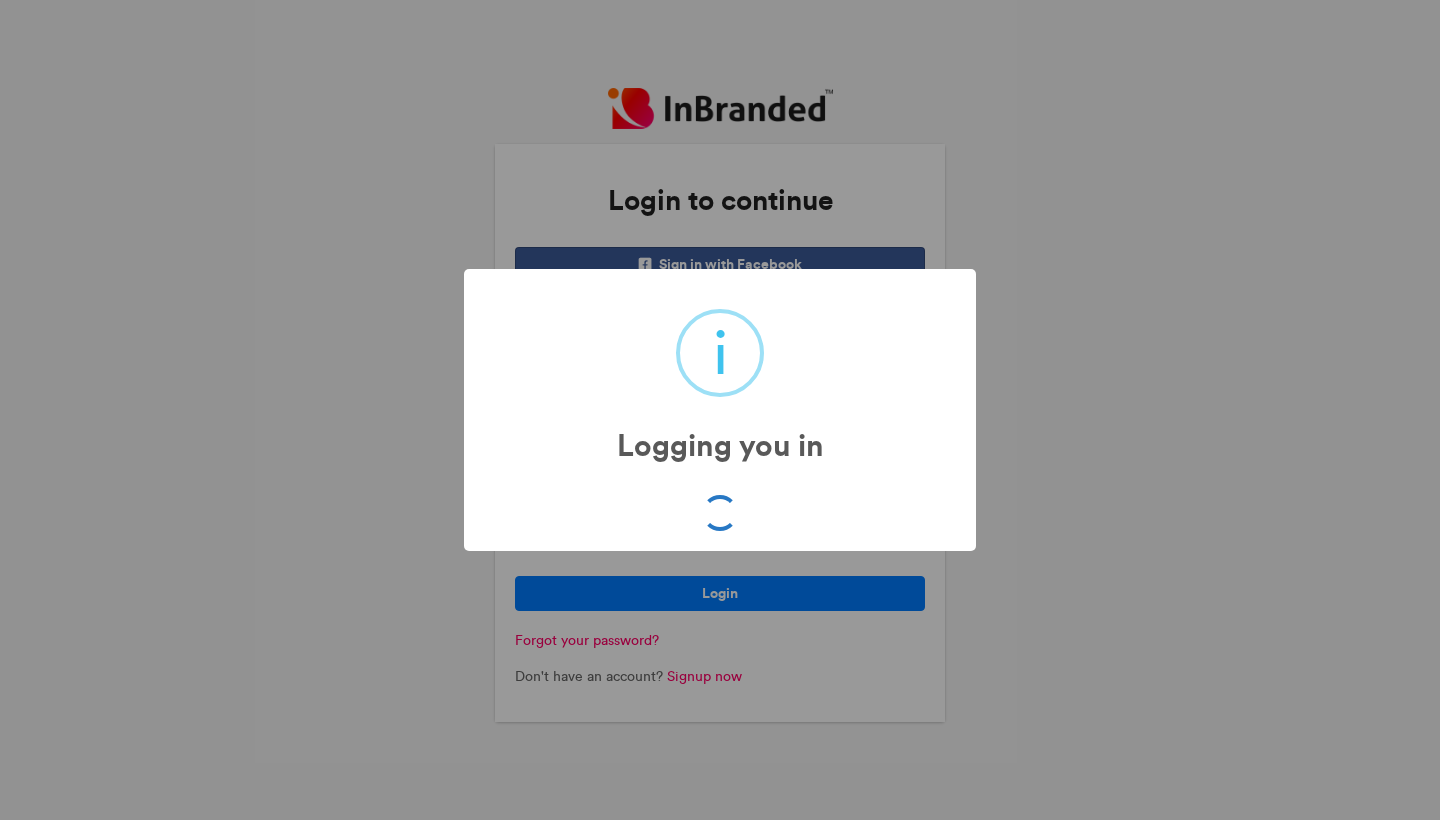scroll, scrollTop: 0, scrollLeft: 0, axis: both 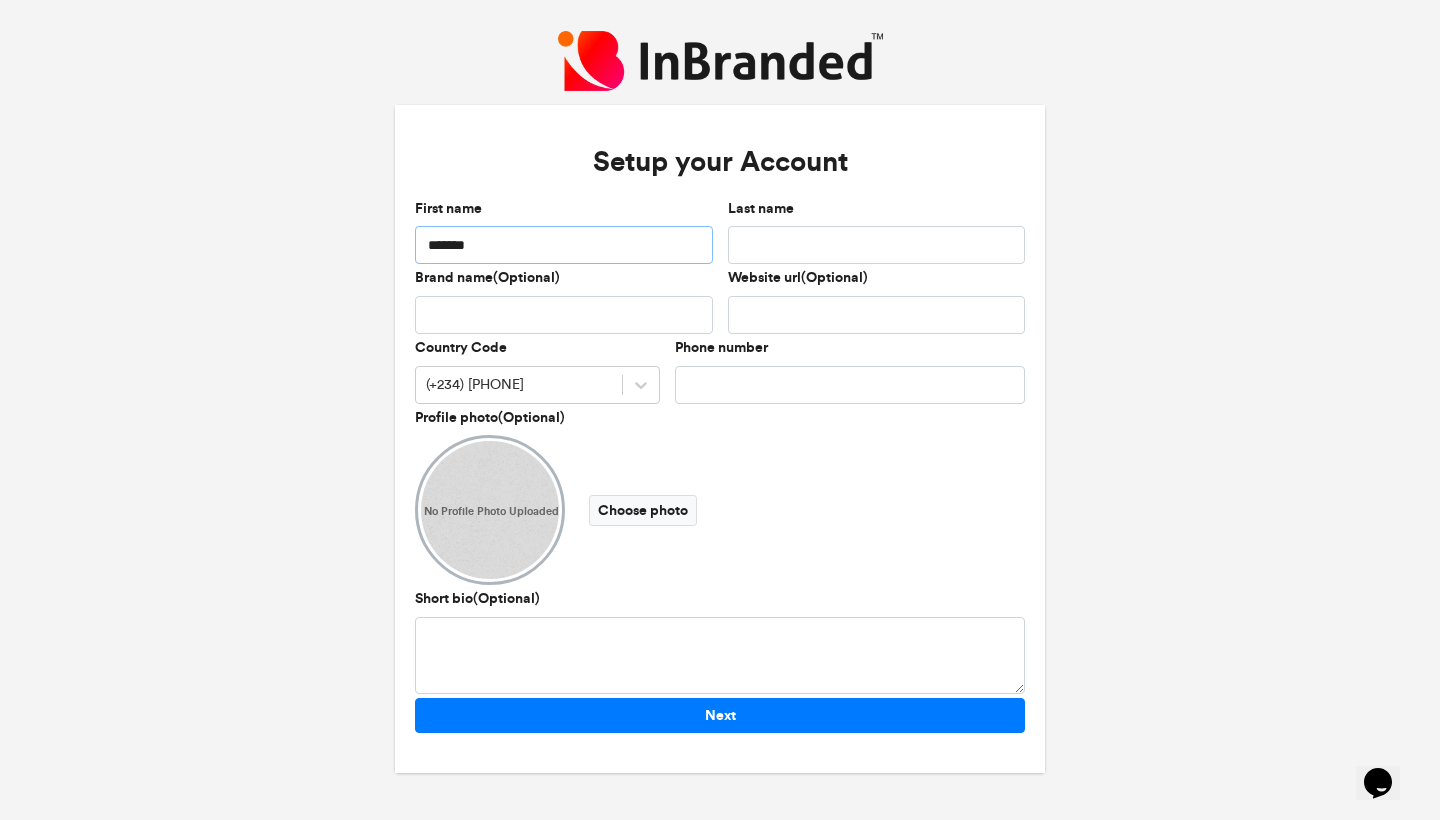 type on "*******" 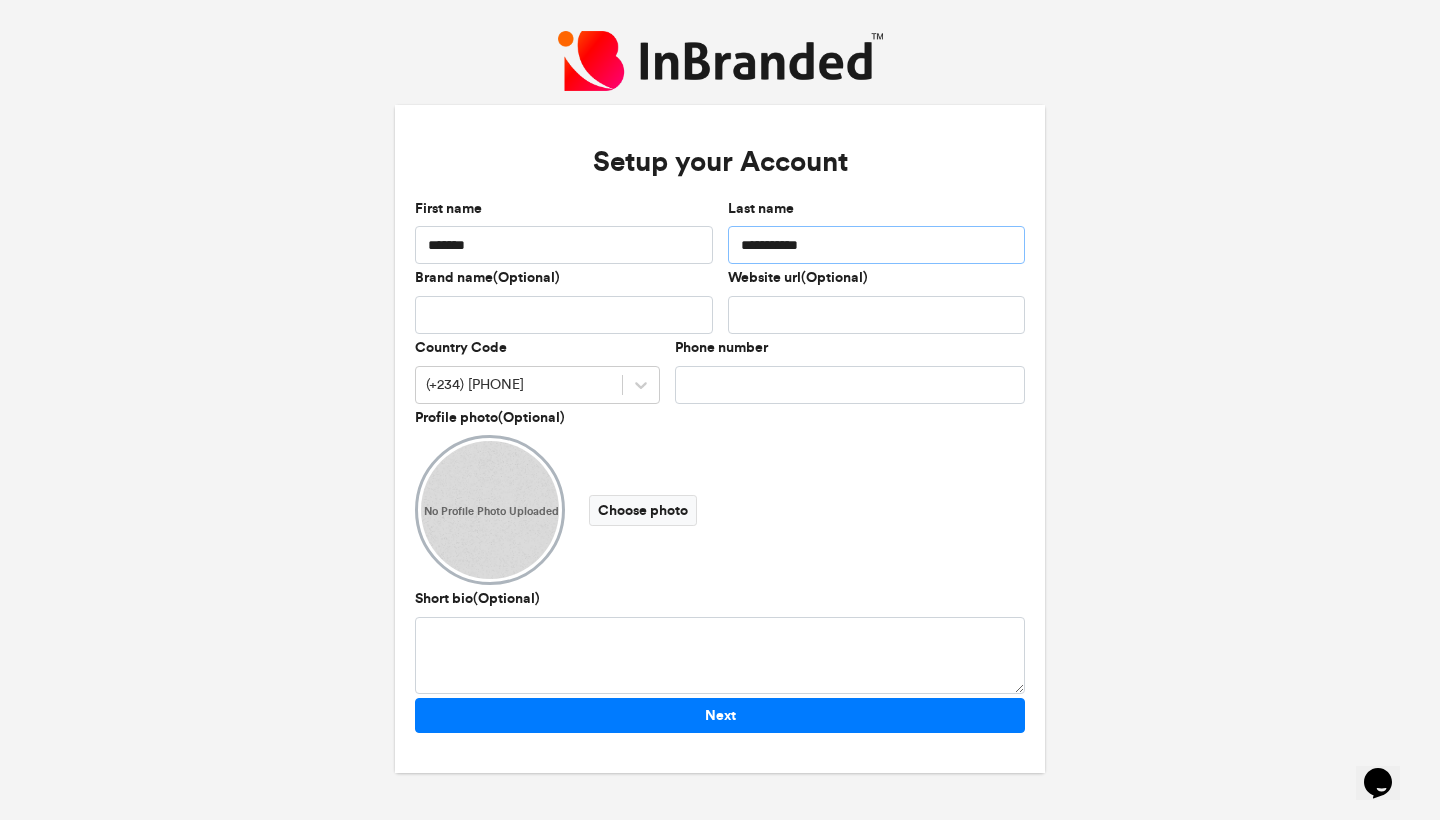 type on "**********" 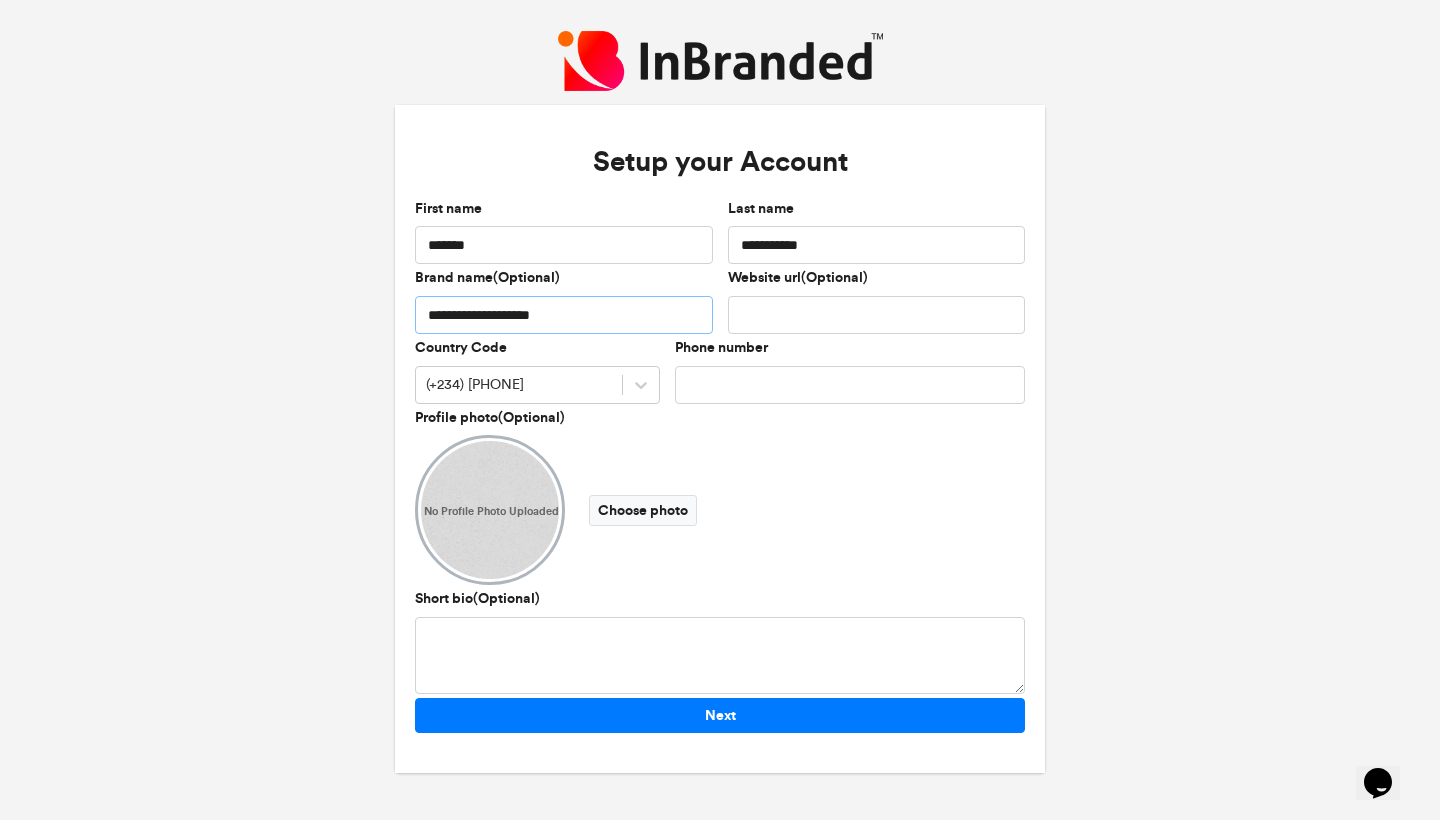 click on "**********" at bounding box center [564, 315] 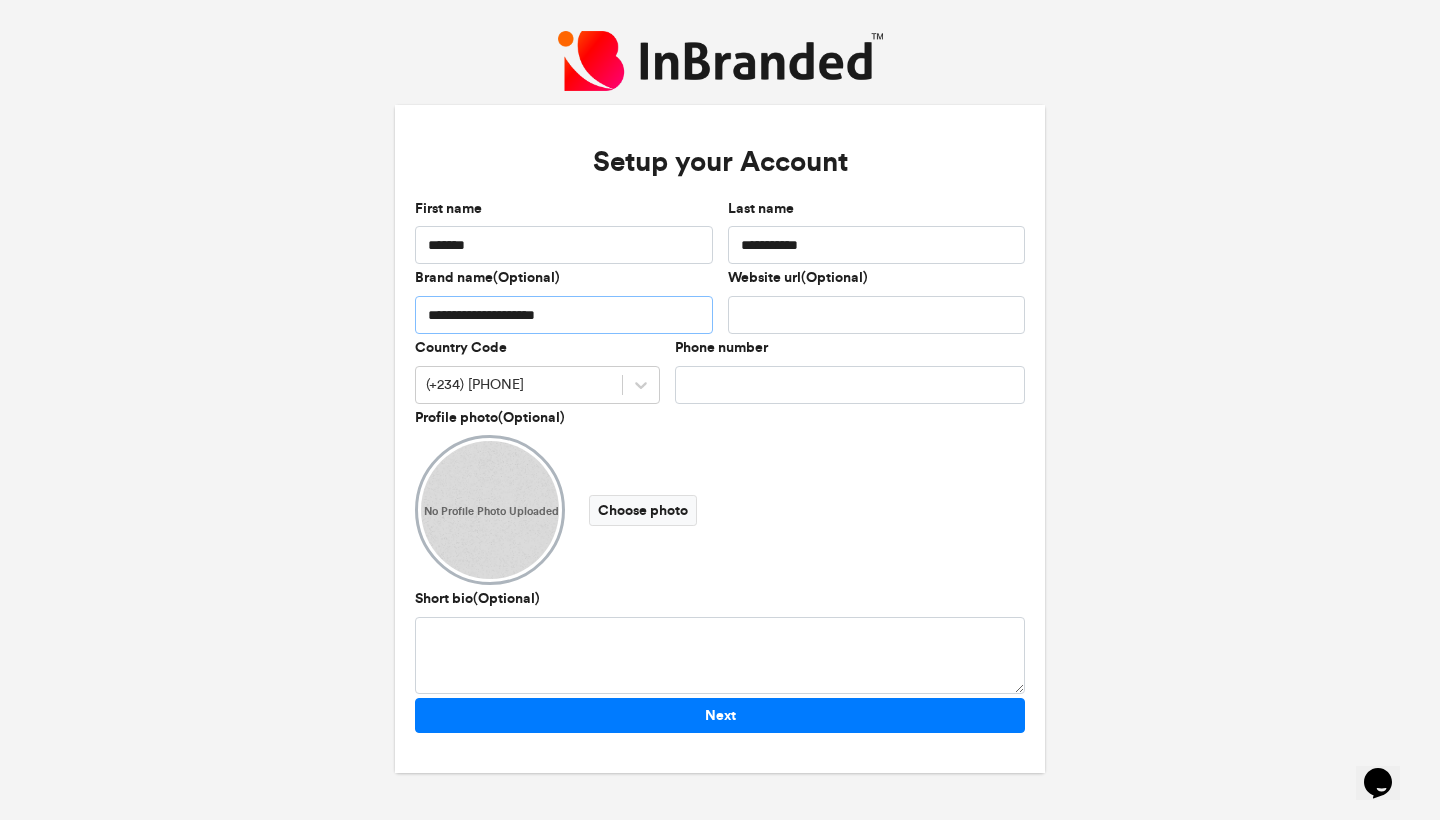 click on "**********" at bounding box center [564, 315] 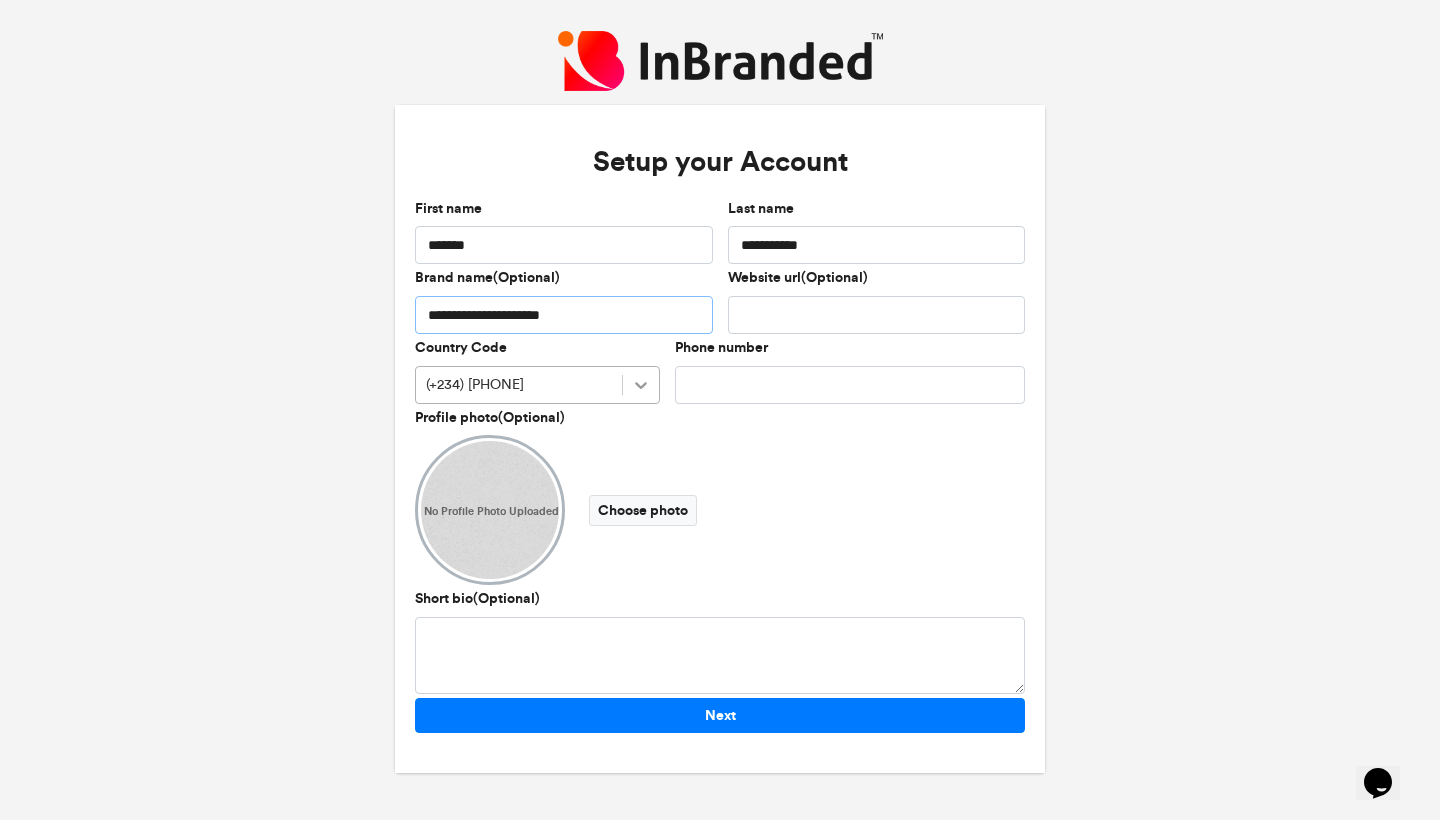 type on "**********" 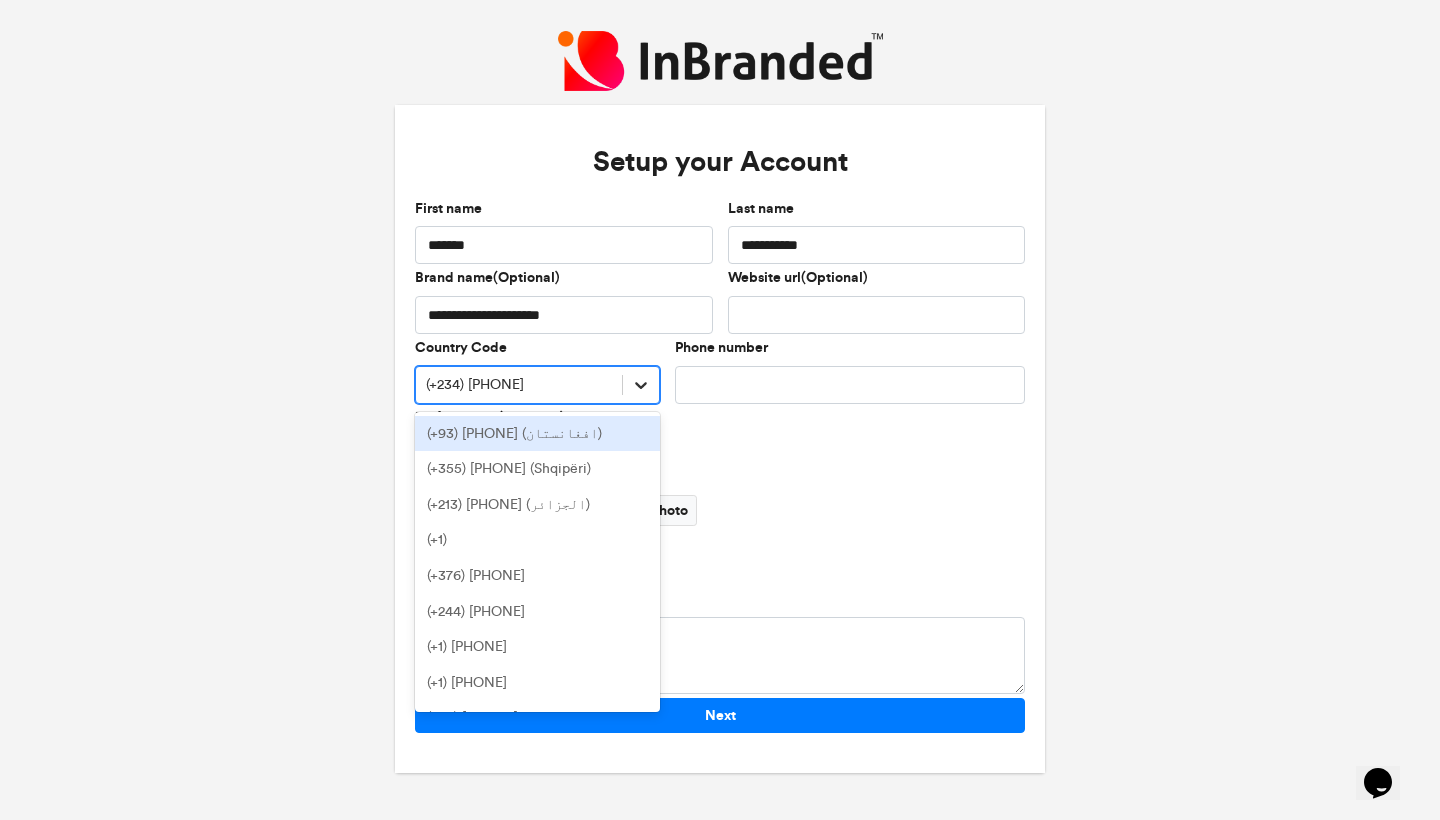 click 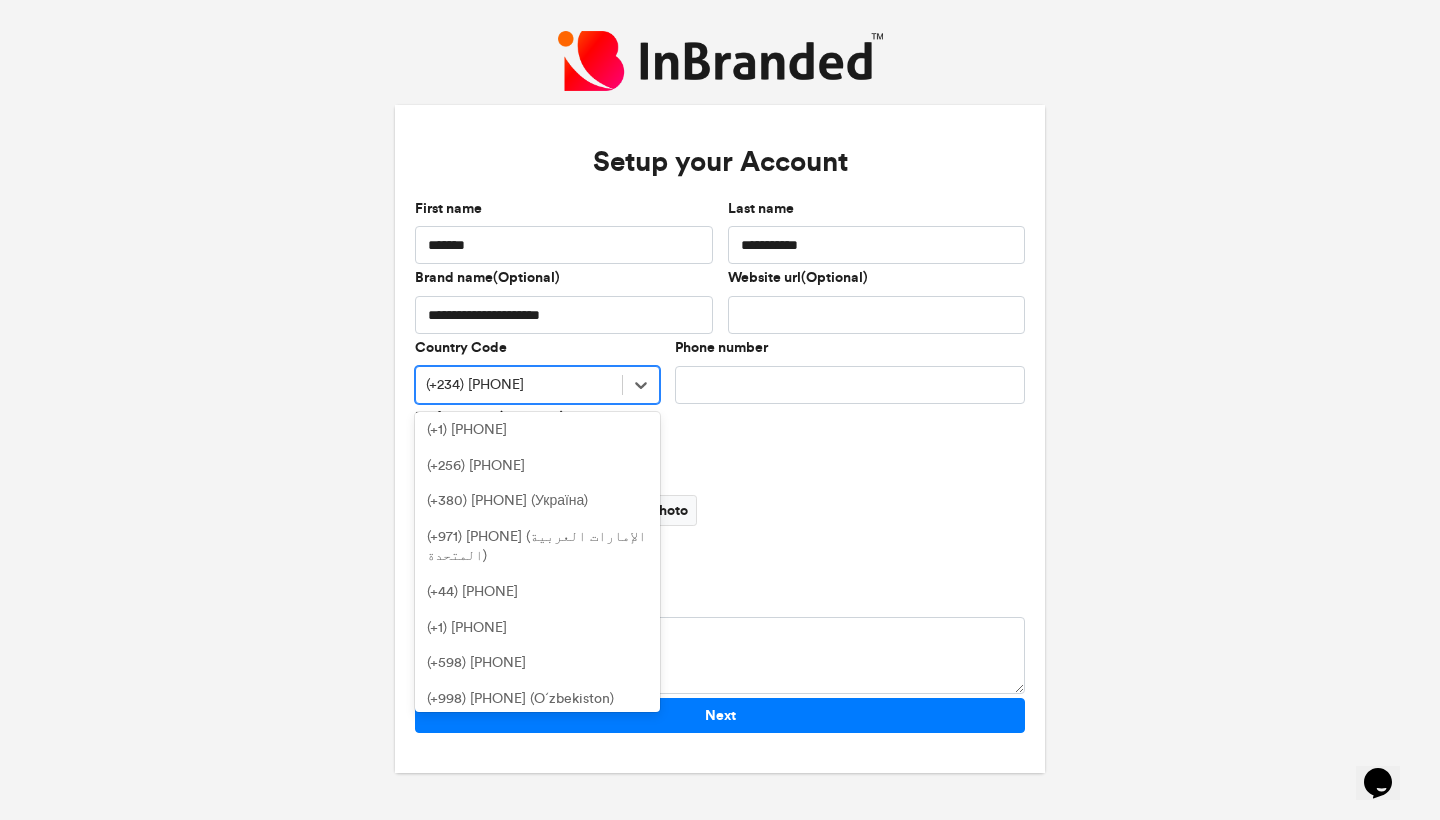 scroll, scrollTop: 8303, scrollLeft: 0, axis: vertical 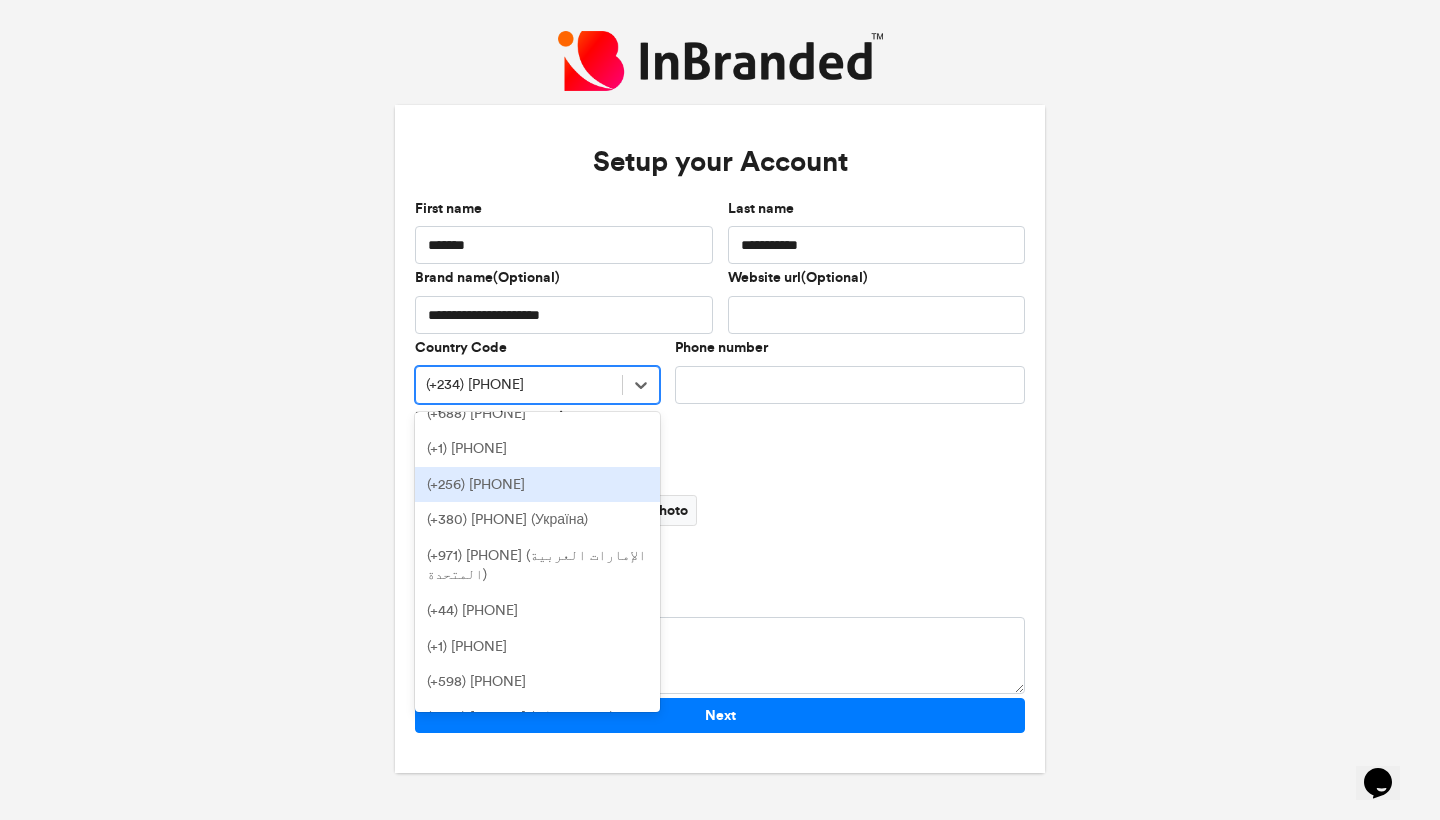 click on "(+256) [PHONE]" at bounding box center [537, 485] 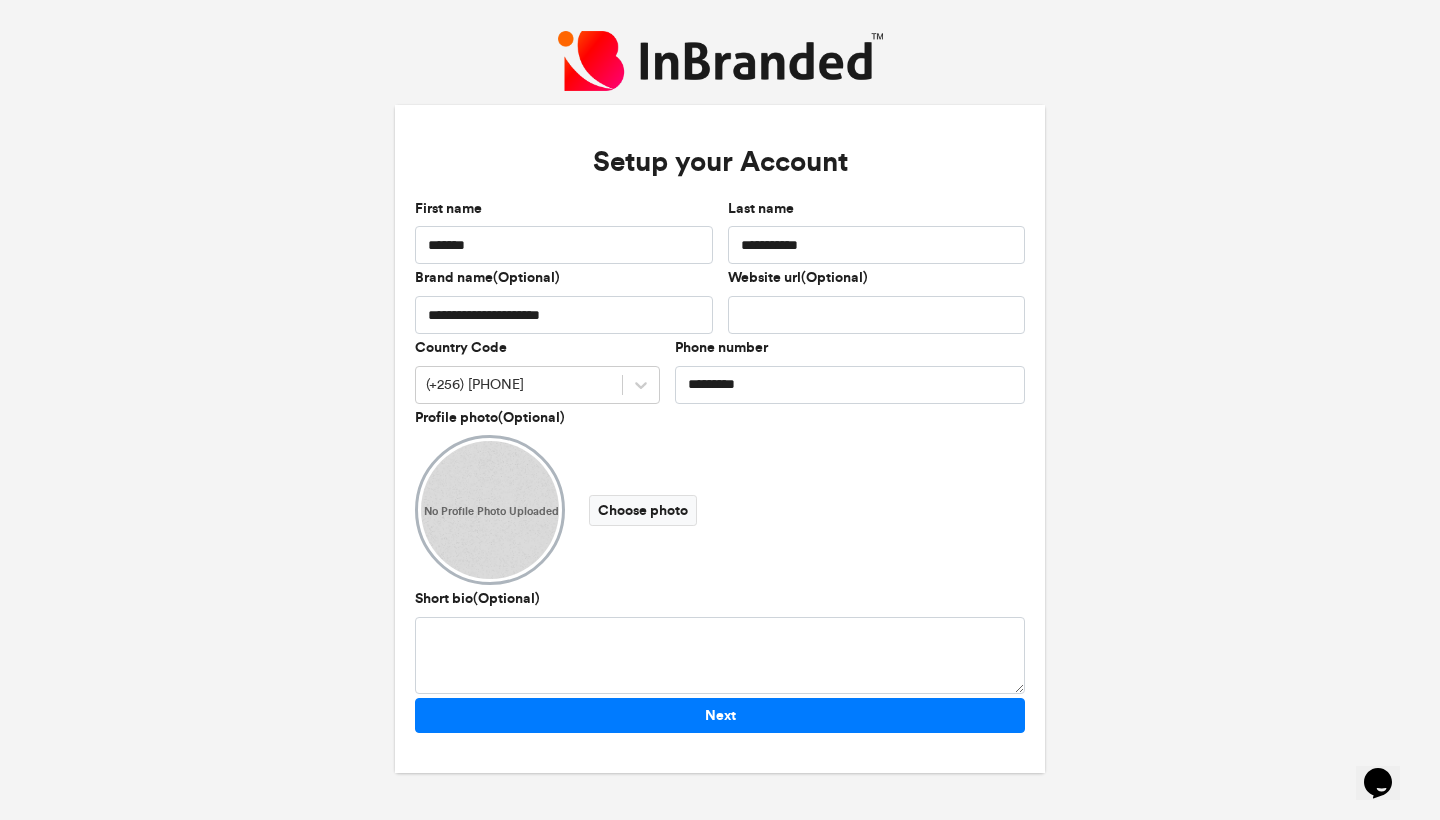 type on "*********" 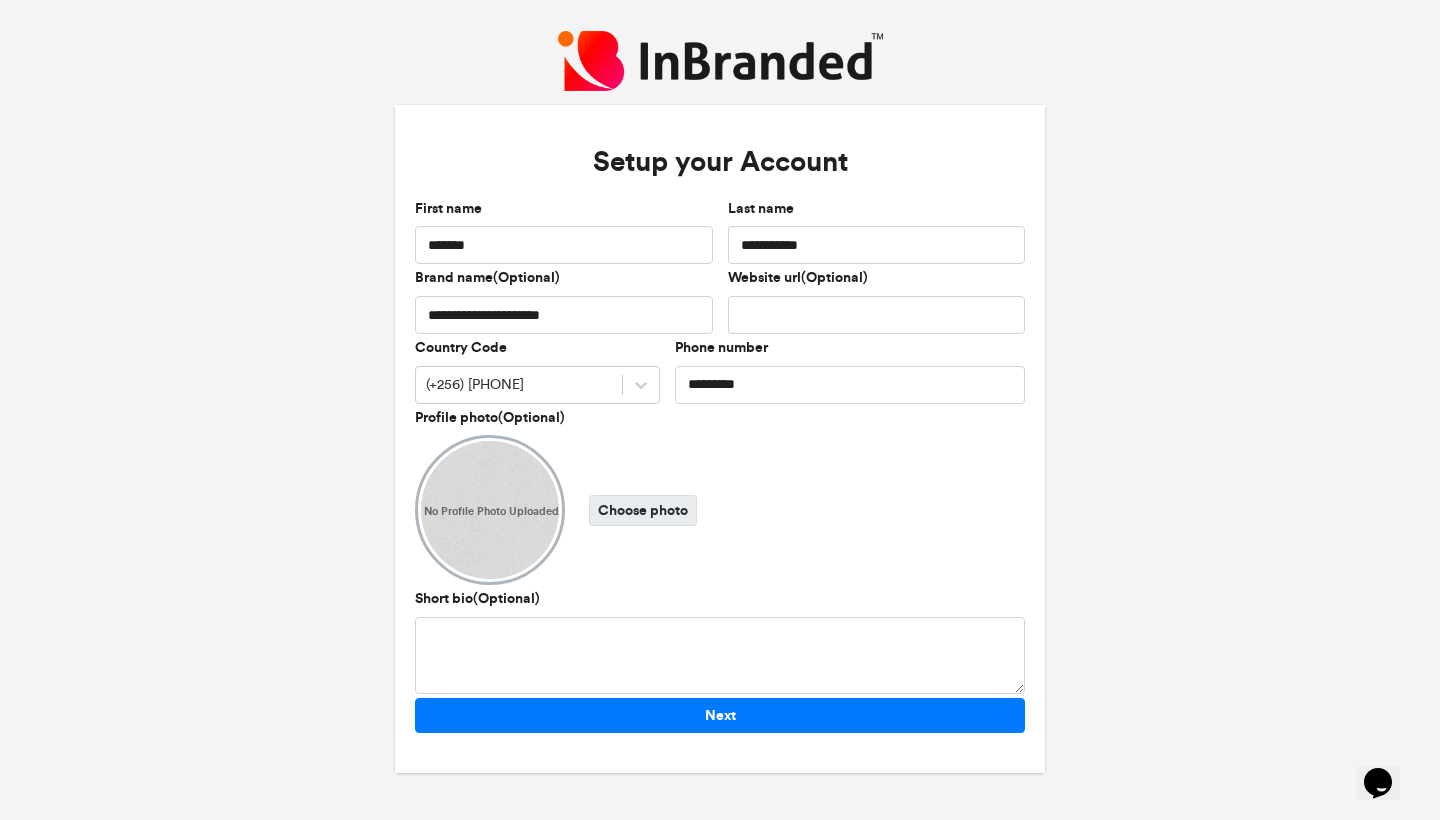 click on "Choose photo" at bounding box center (643, 510) 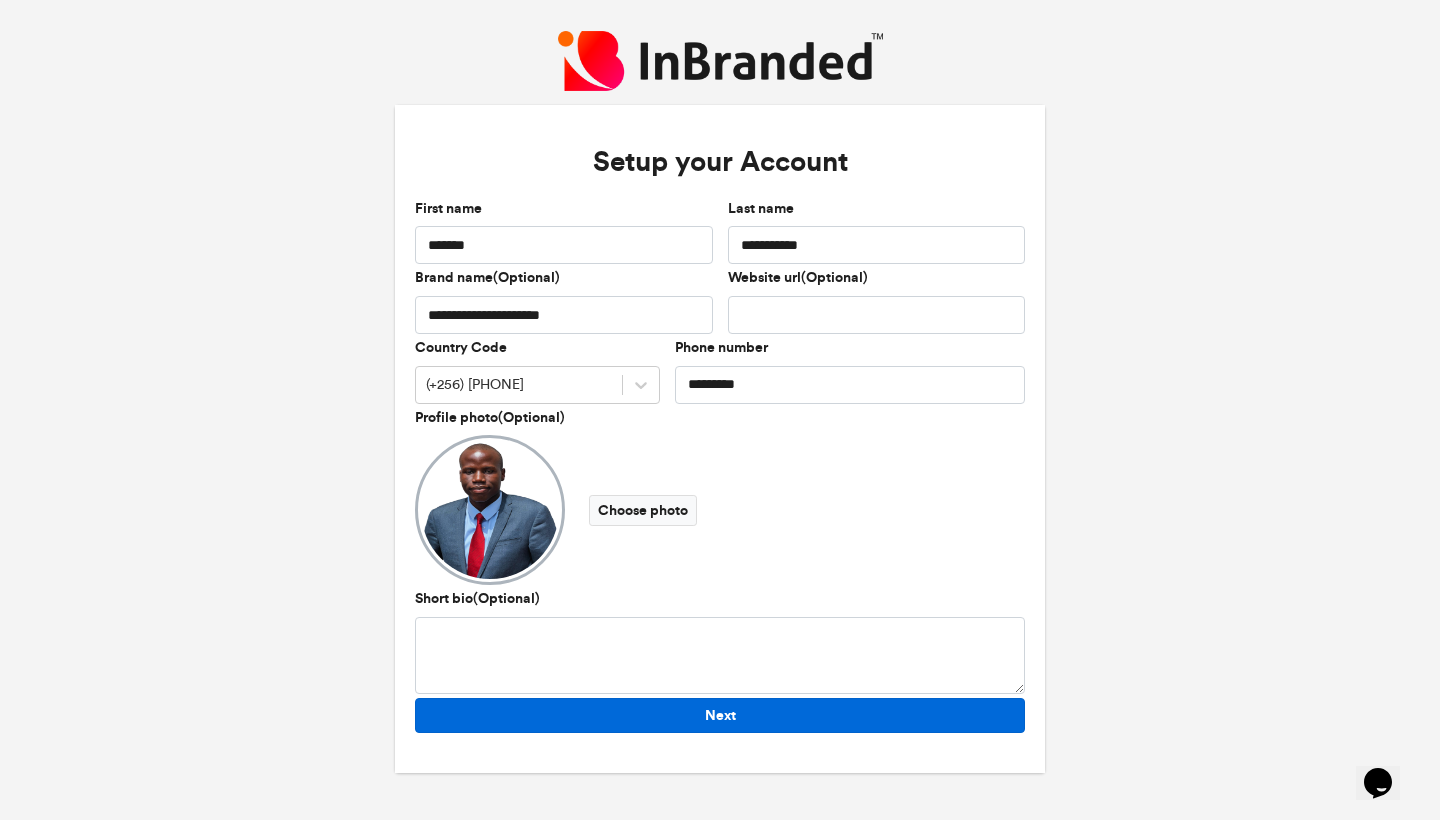 click on "Next" at bounding box center [720, 715] 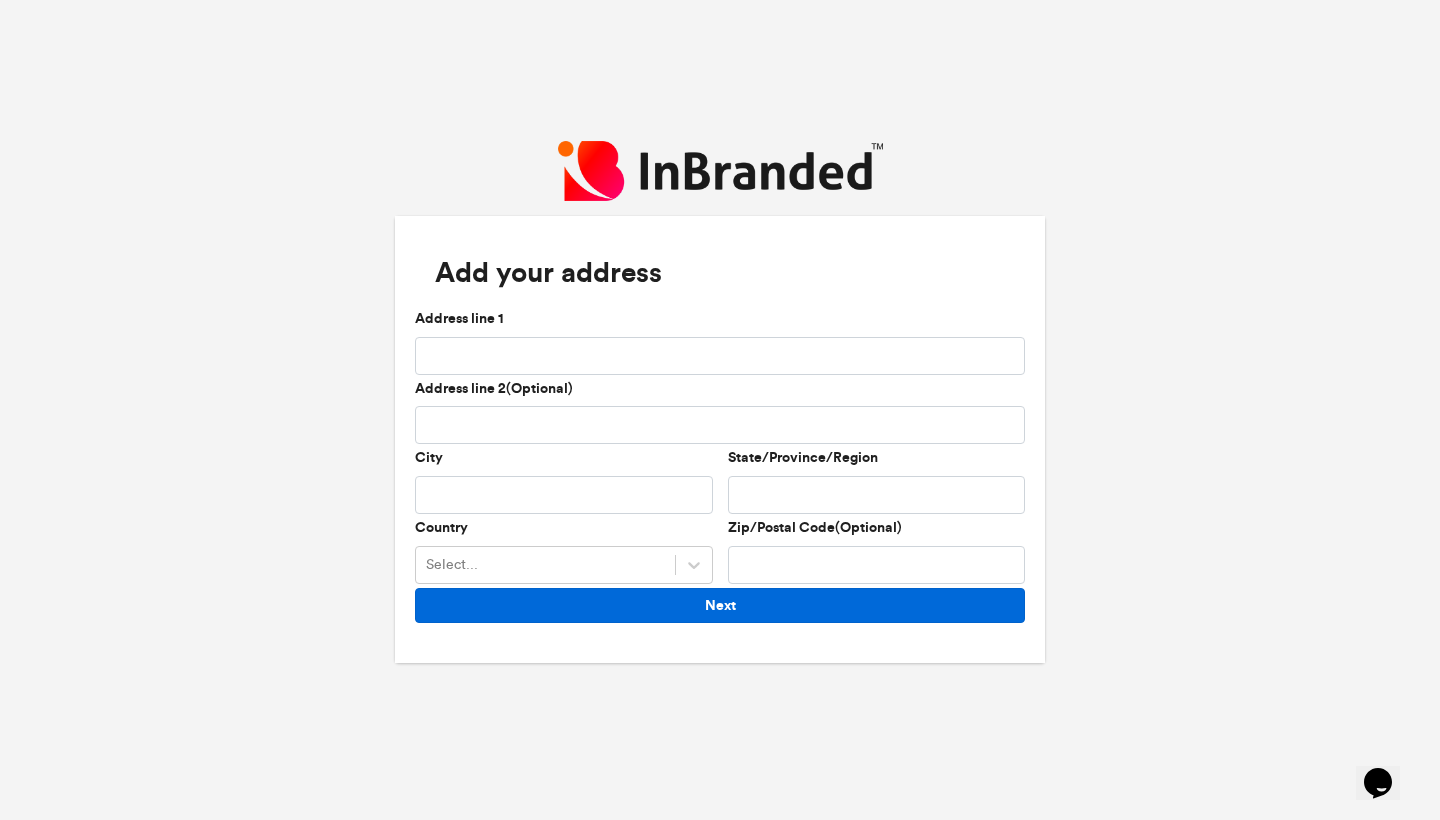 click on "Next" at bounding box center [720, 605] 